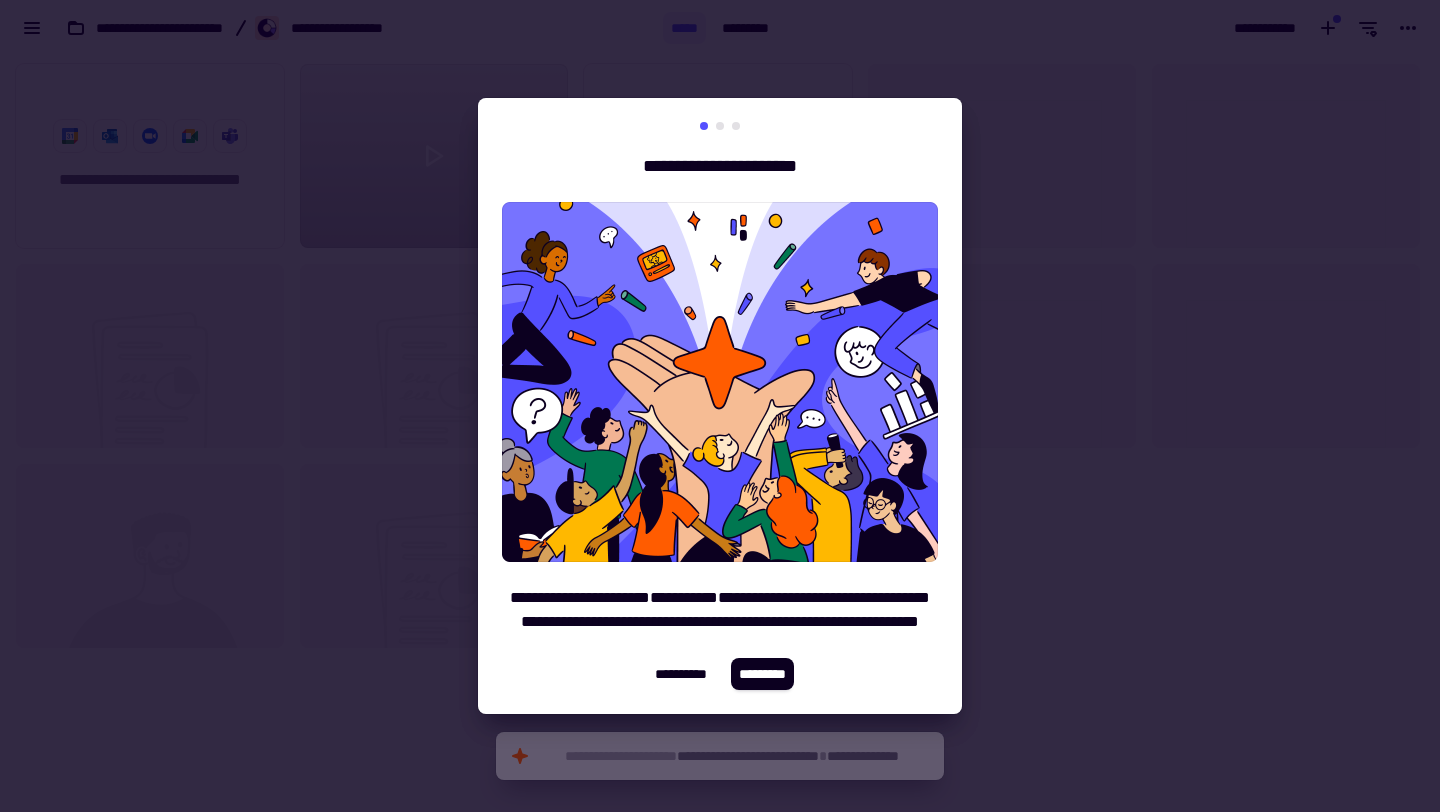 scroll, scrollTop: 0, scrollLeft: 0, axis: both 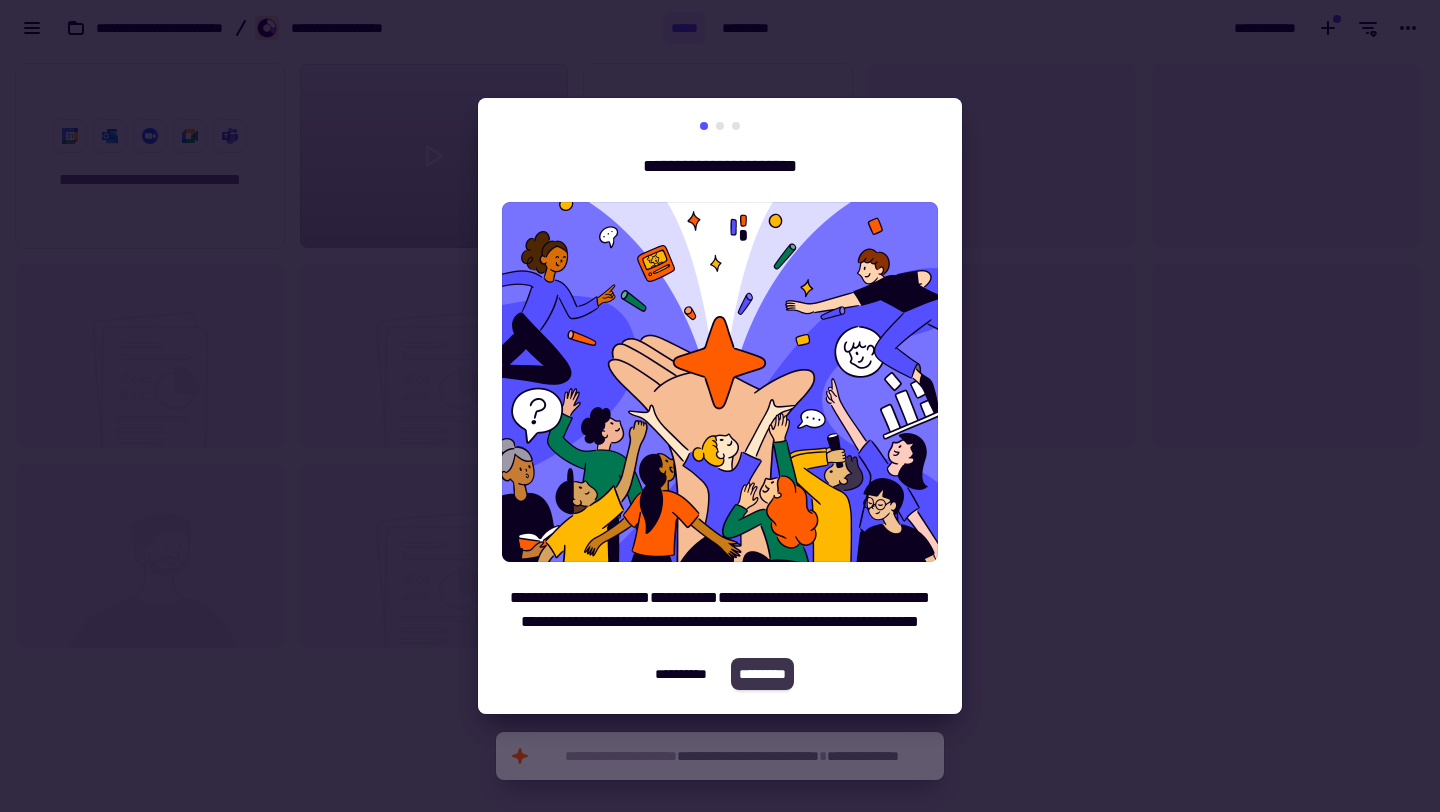 click on "*********" 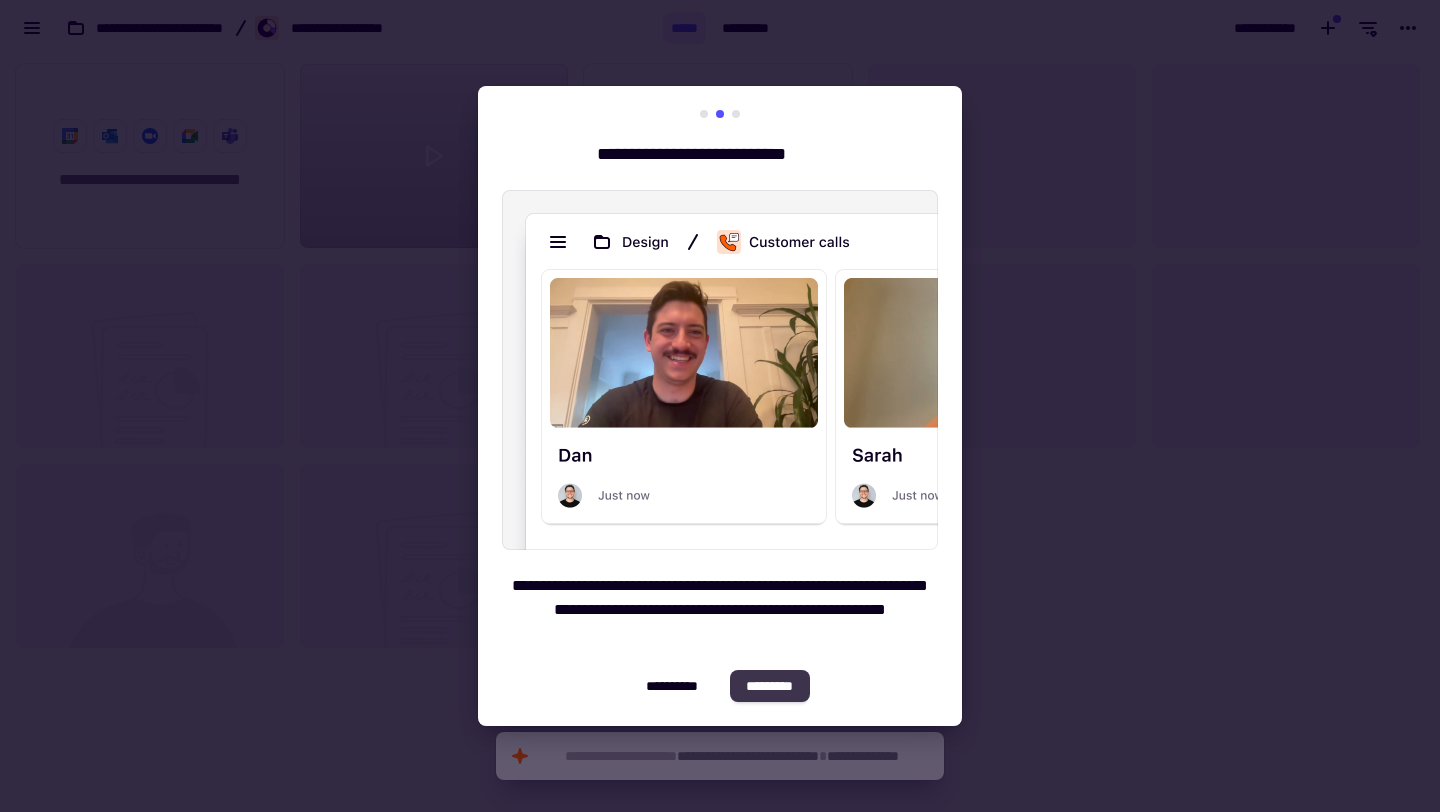 click on "*********" 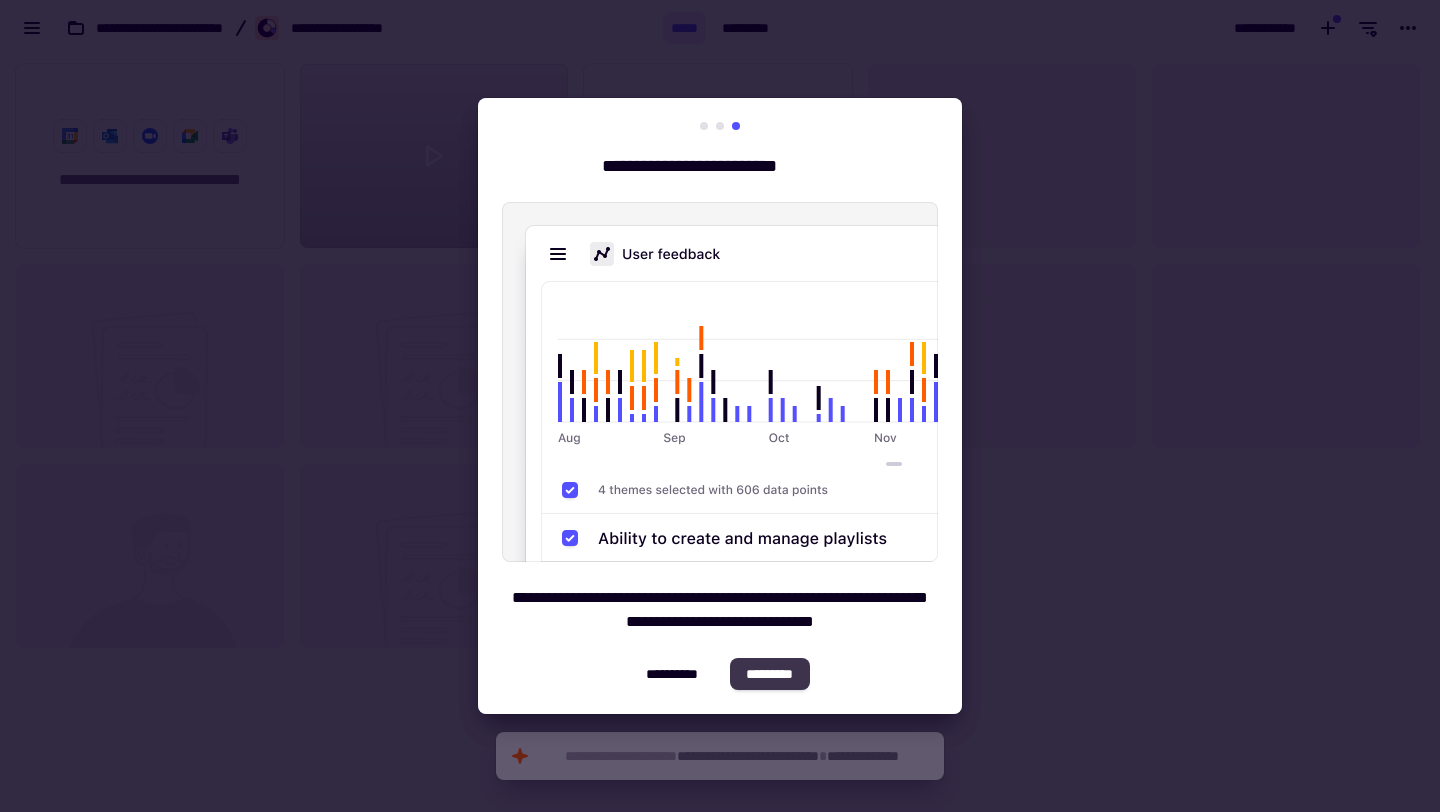 click on "*********" 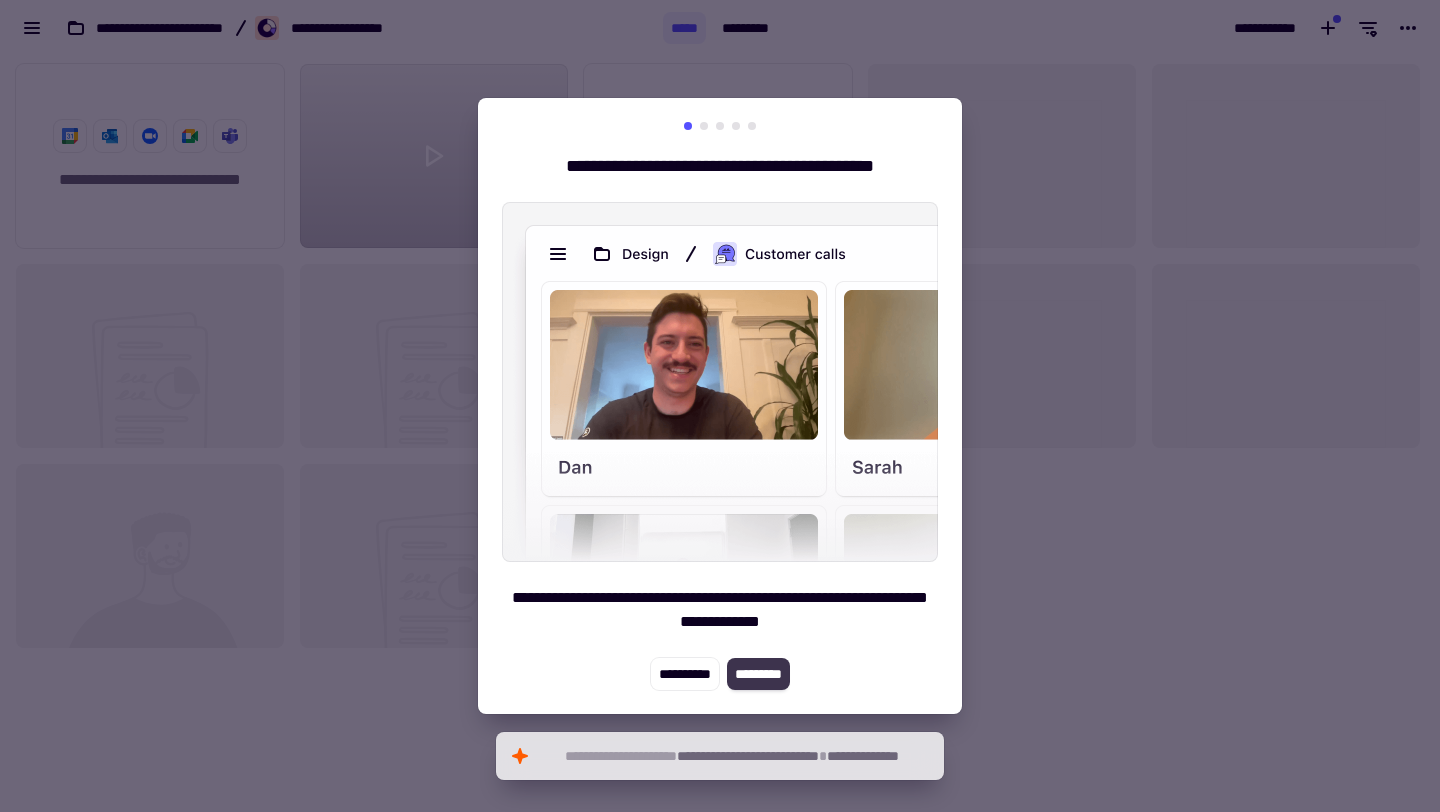 click on "*********" 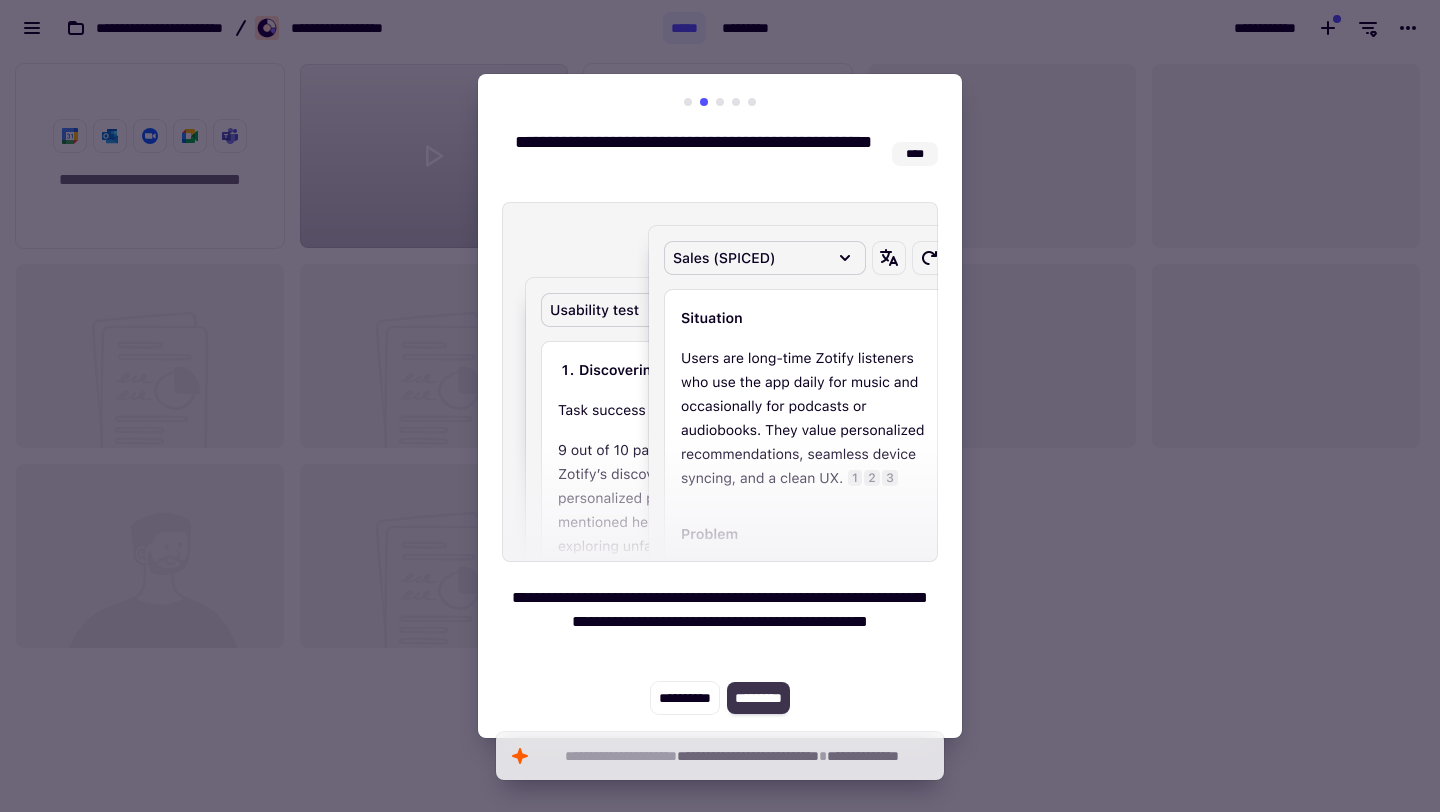 click on "*********" 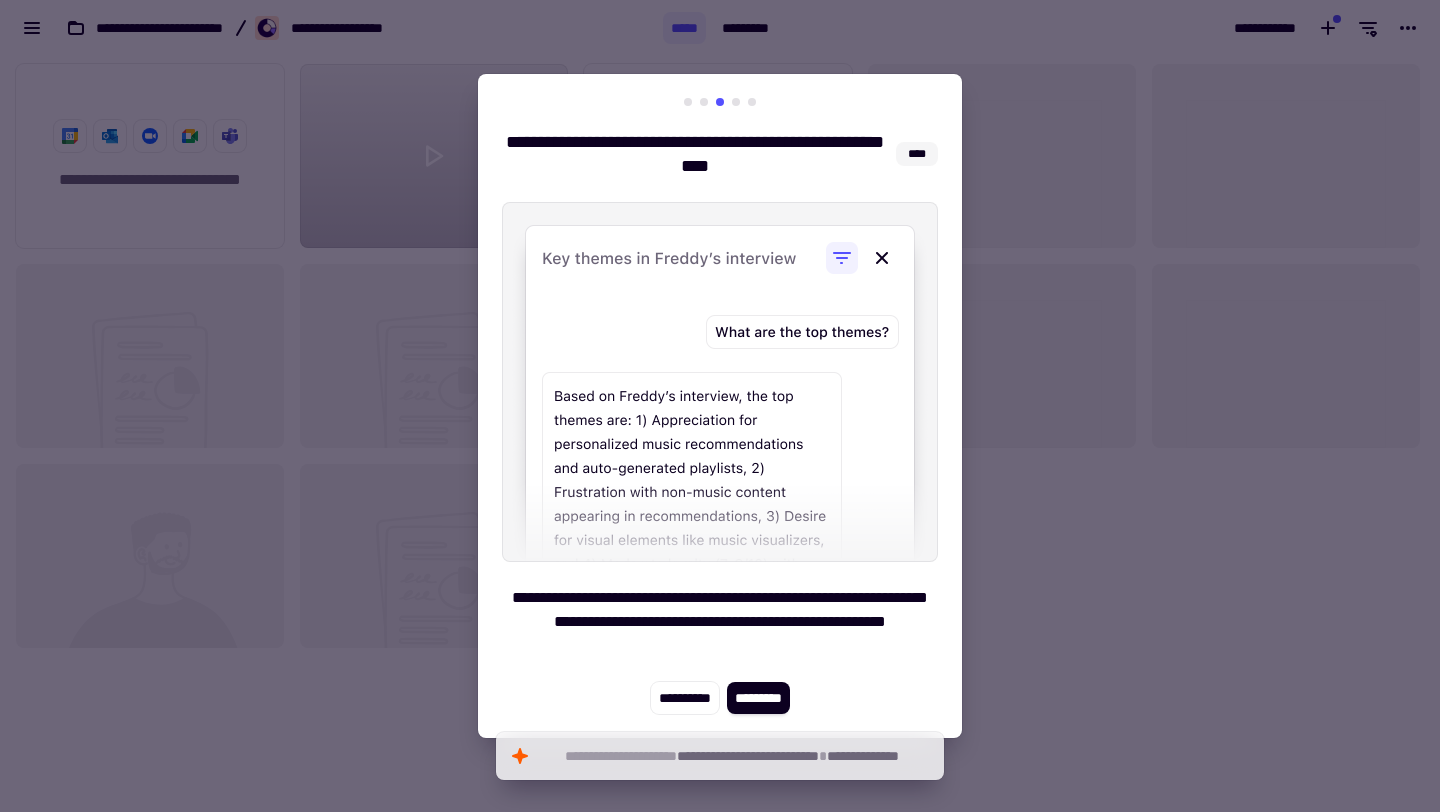 click on "**********" at bounding box center [720, 406] 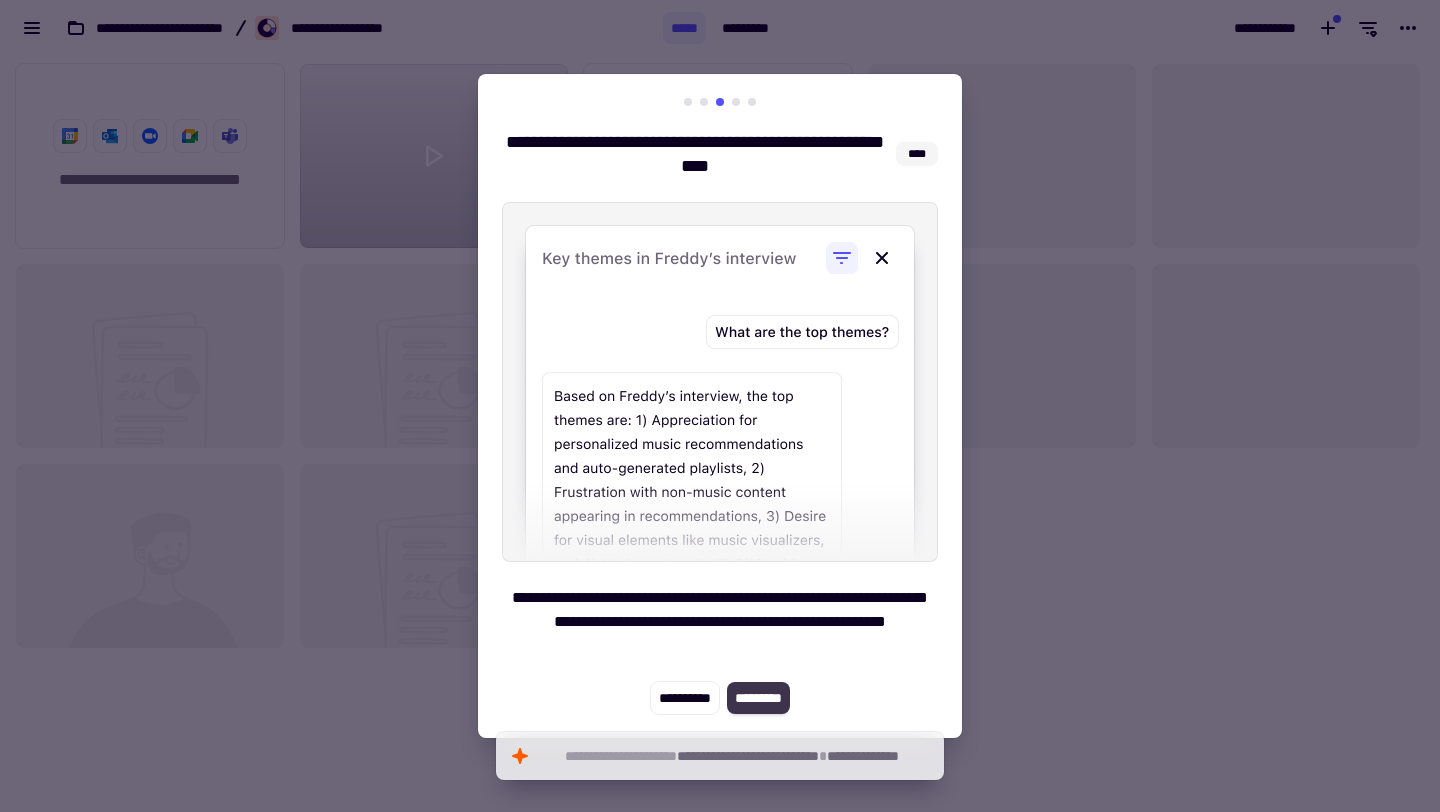 click on "*********" 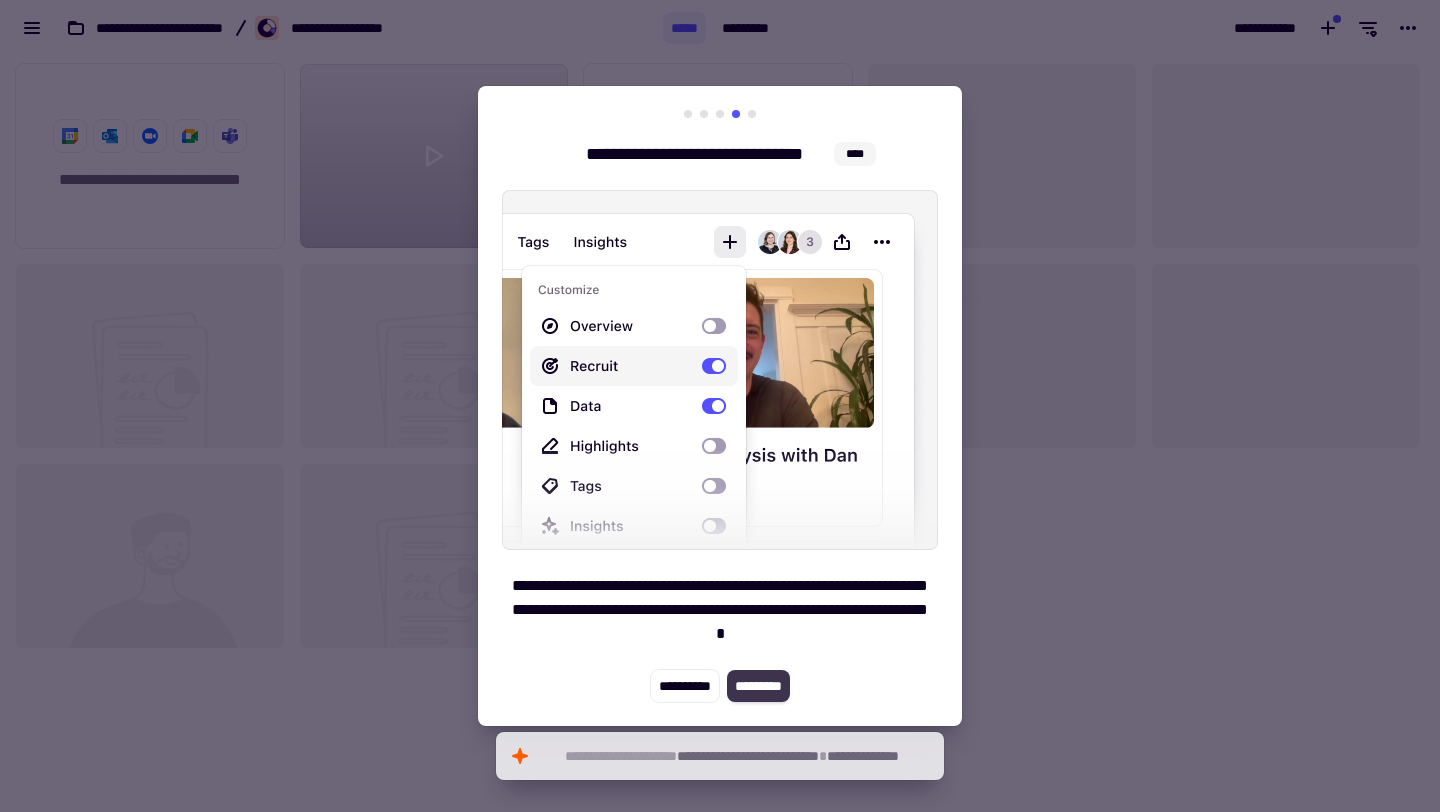 click on "*********" 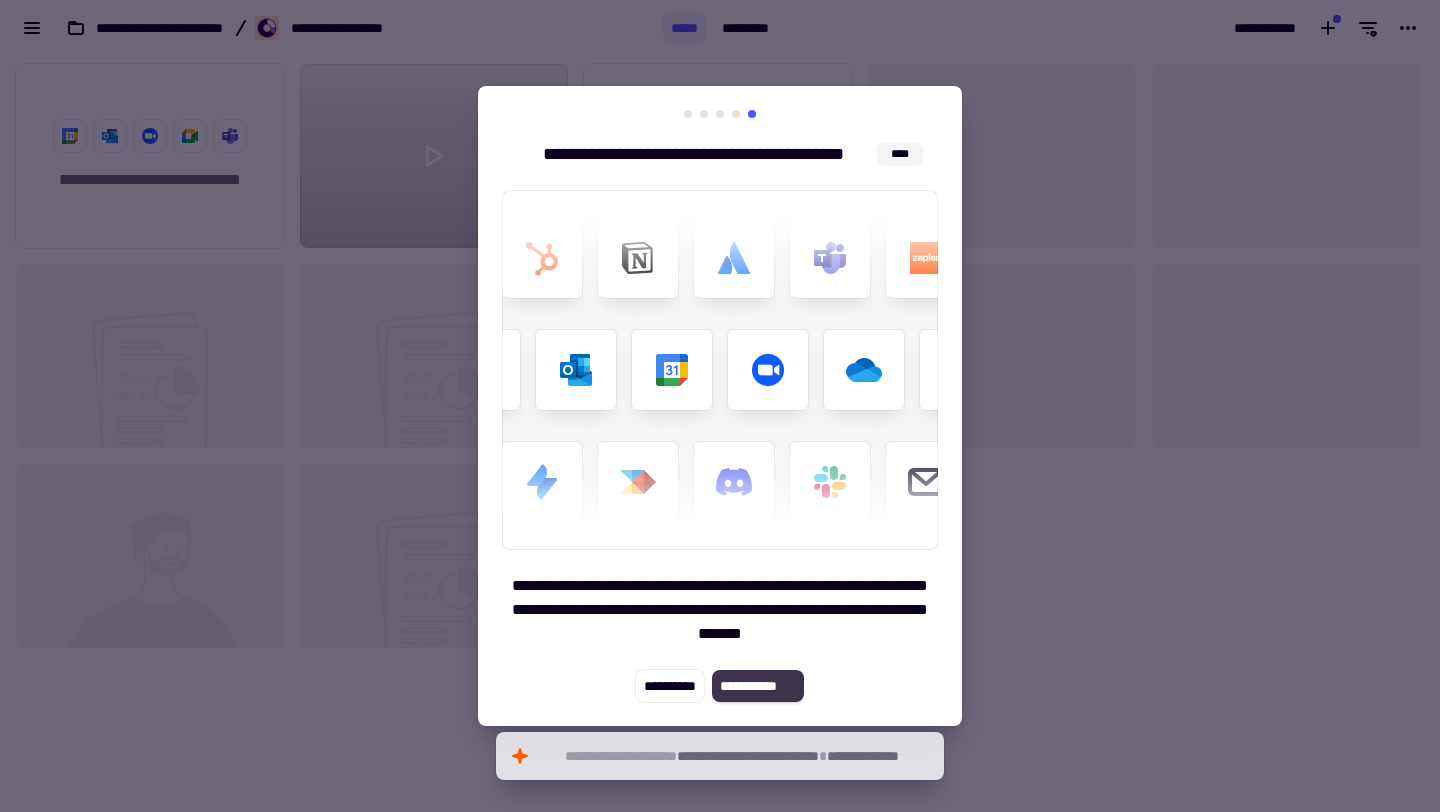 click at bounding box center (720, 406) 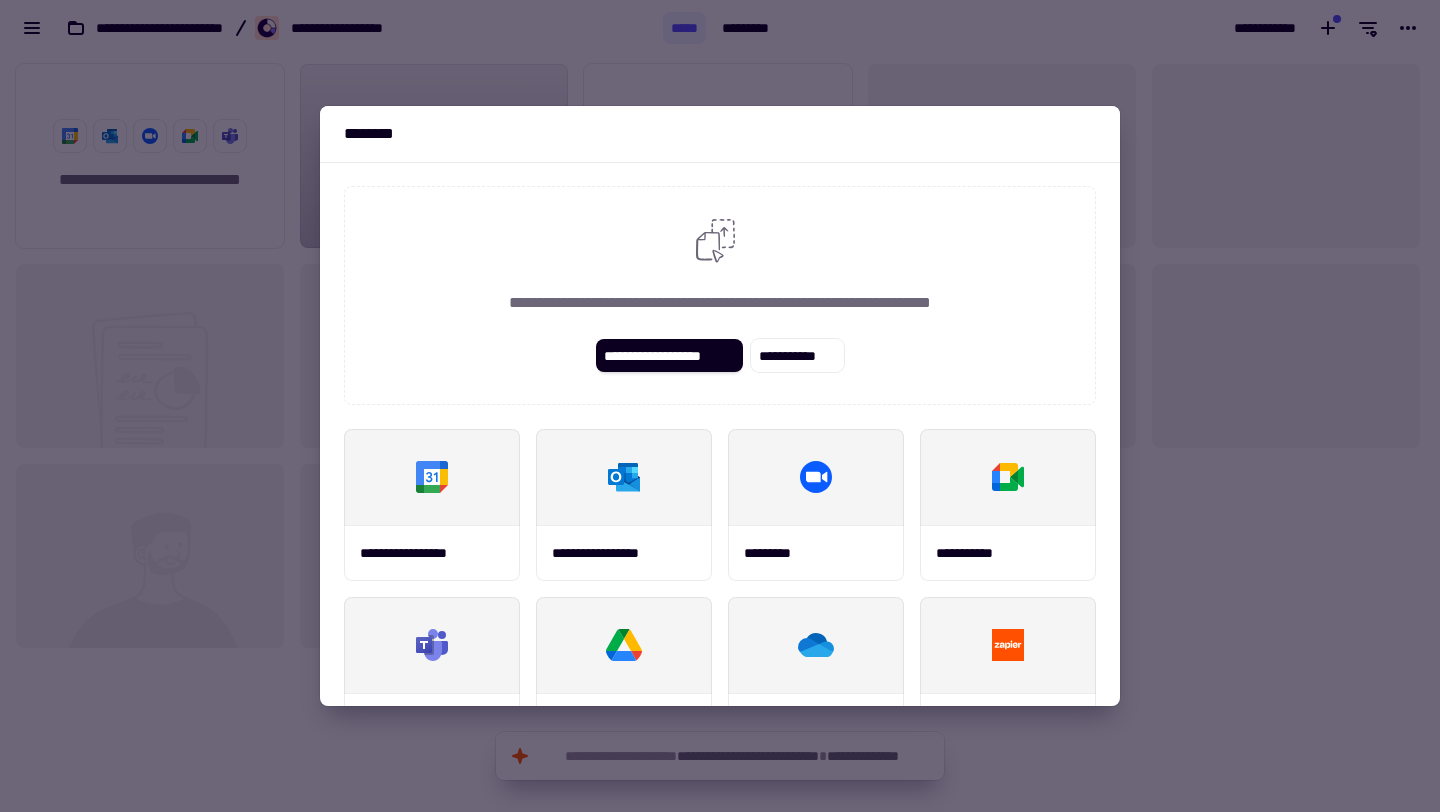 click on "**********" at bounding box center (720, 551) 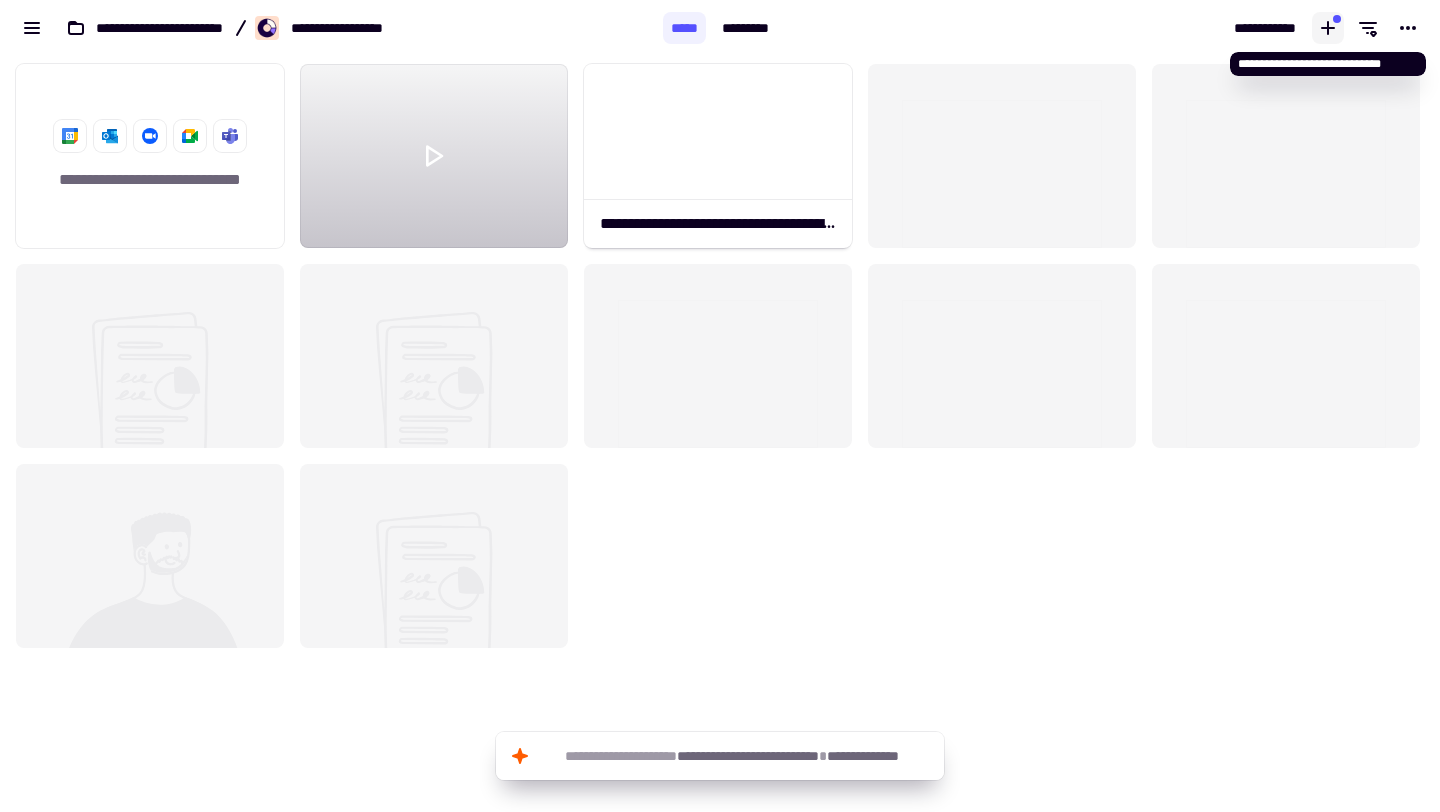 click 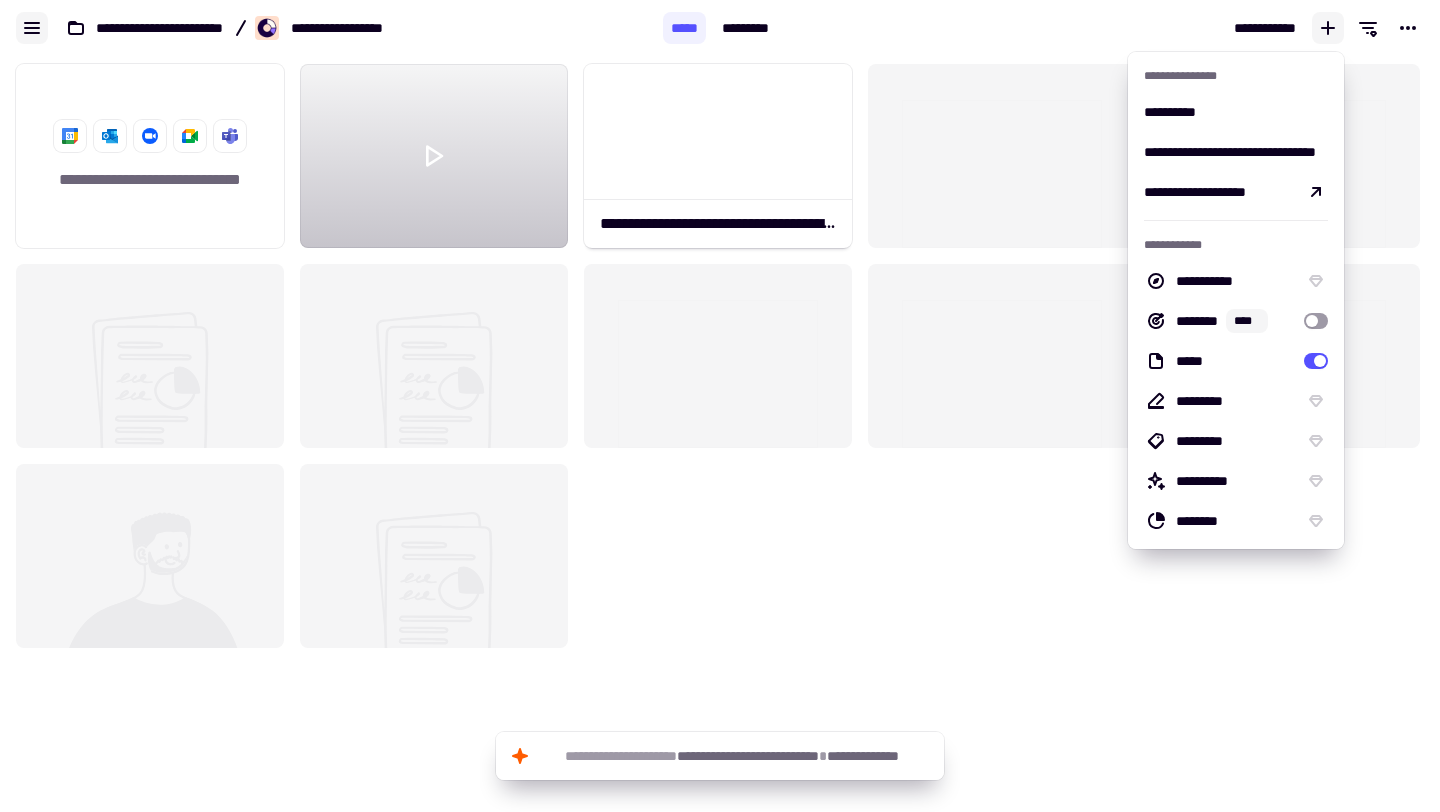 click 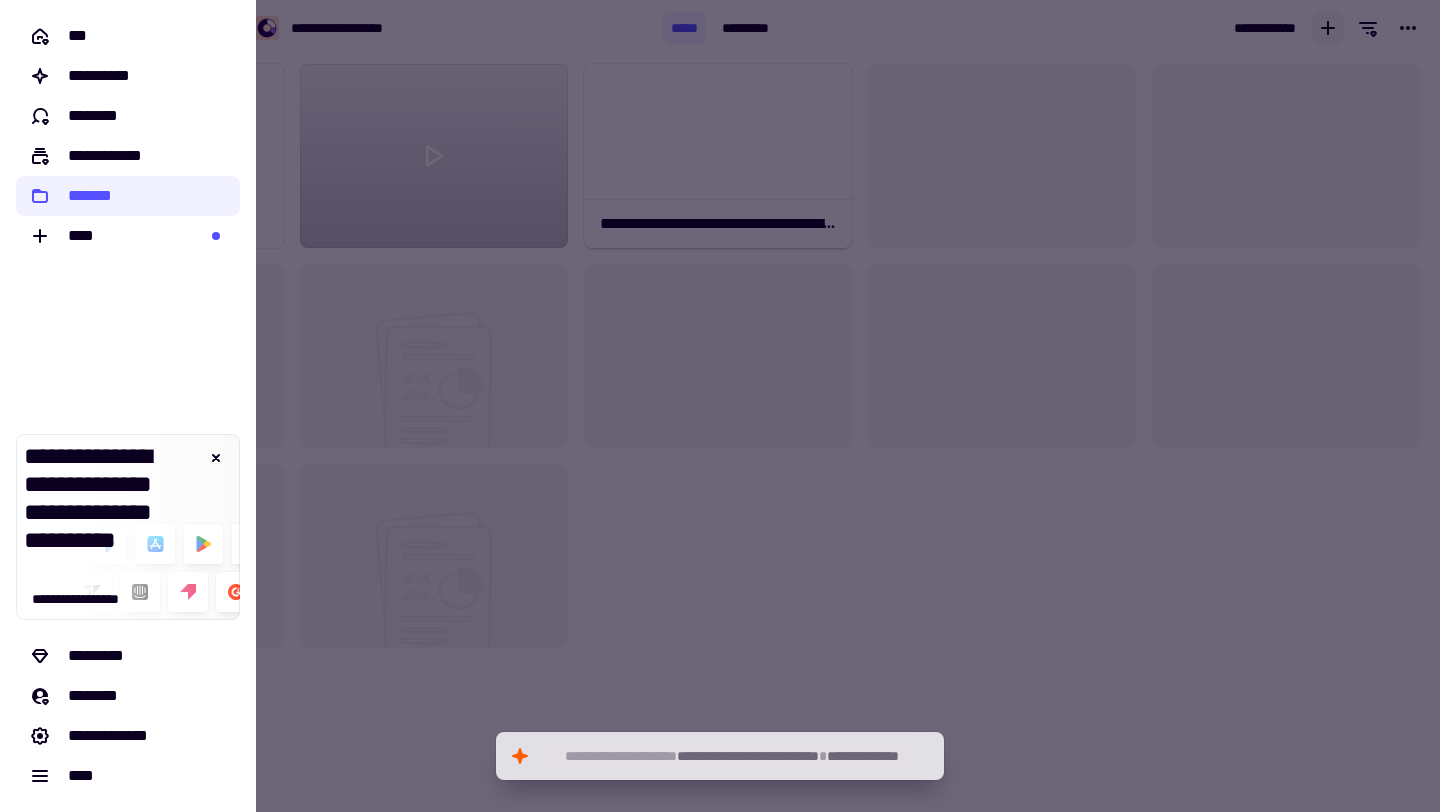 click at bounding box center [720, 406] 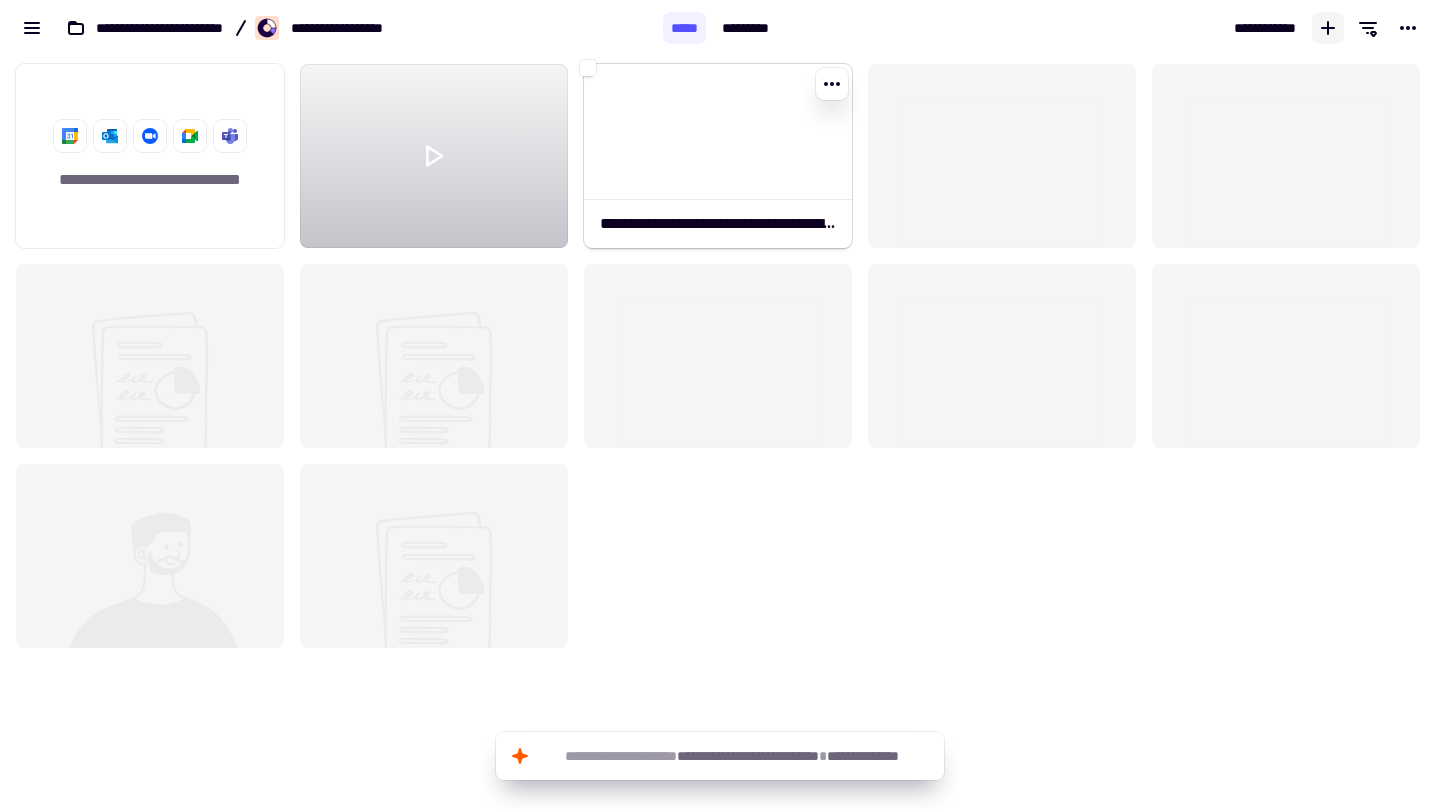 click 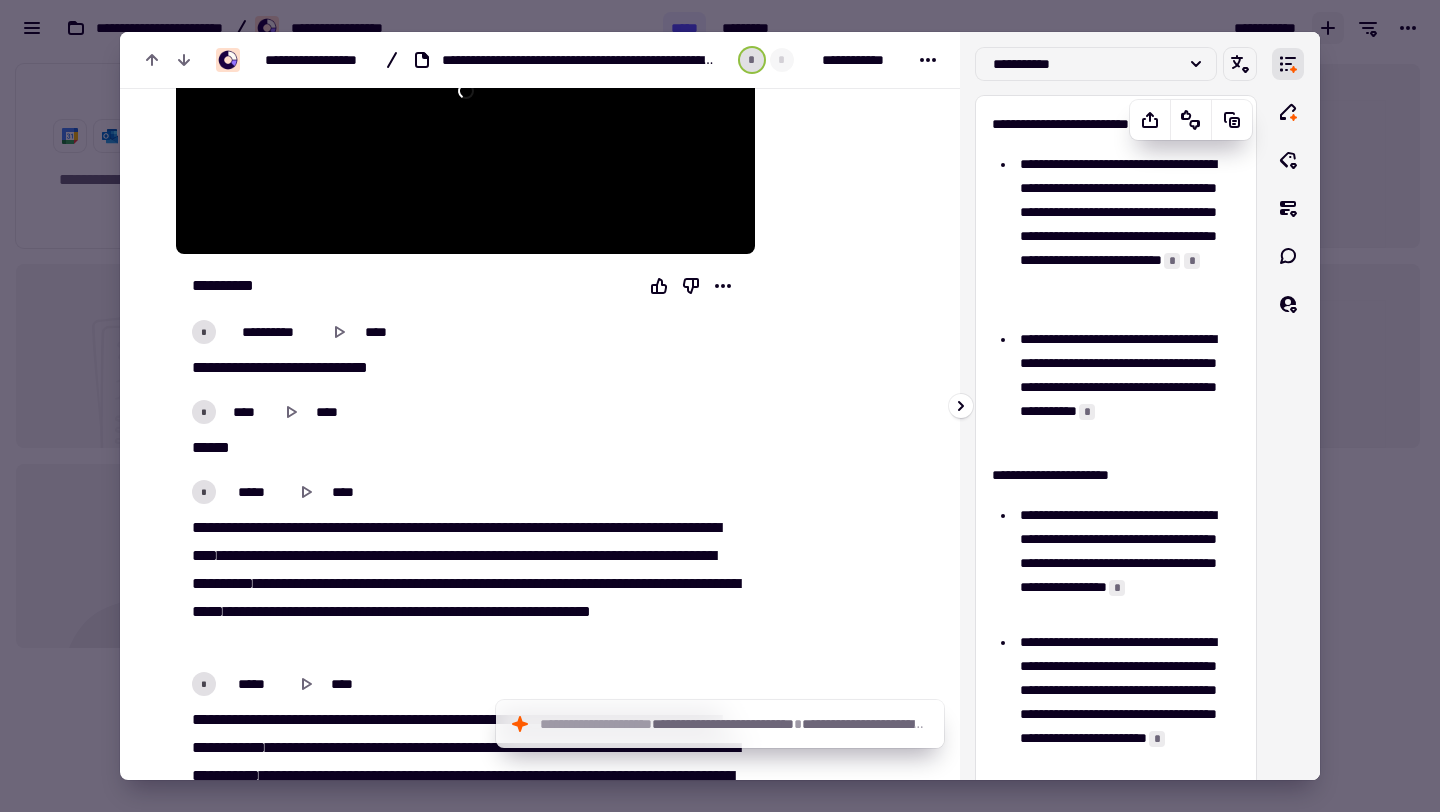 scroll, scrollTop: 656, scrollLeft: 0, axis: vertical 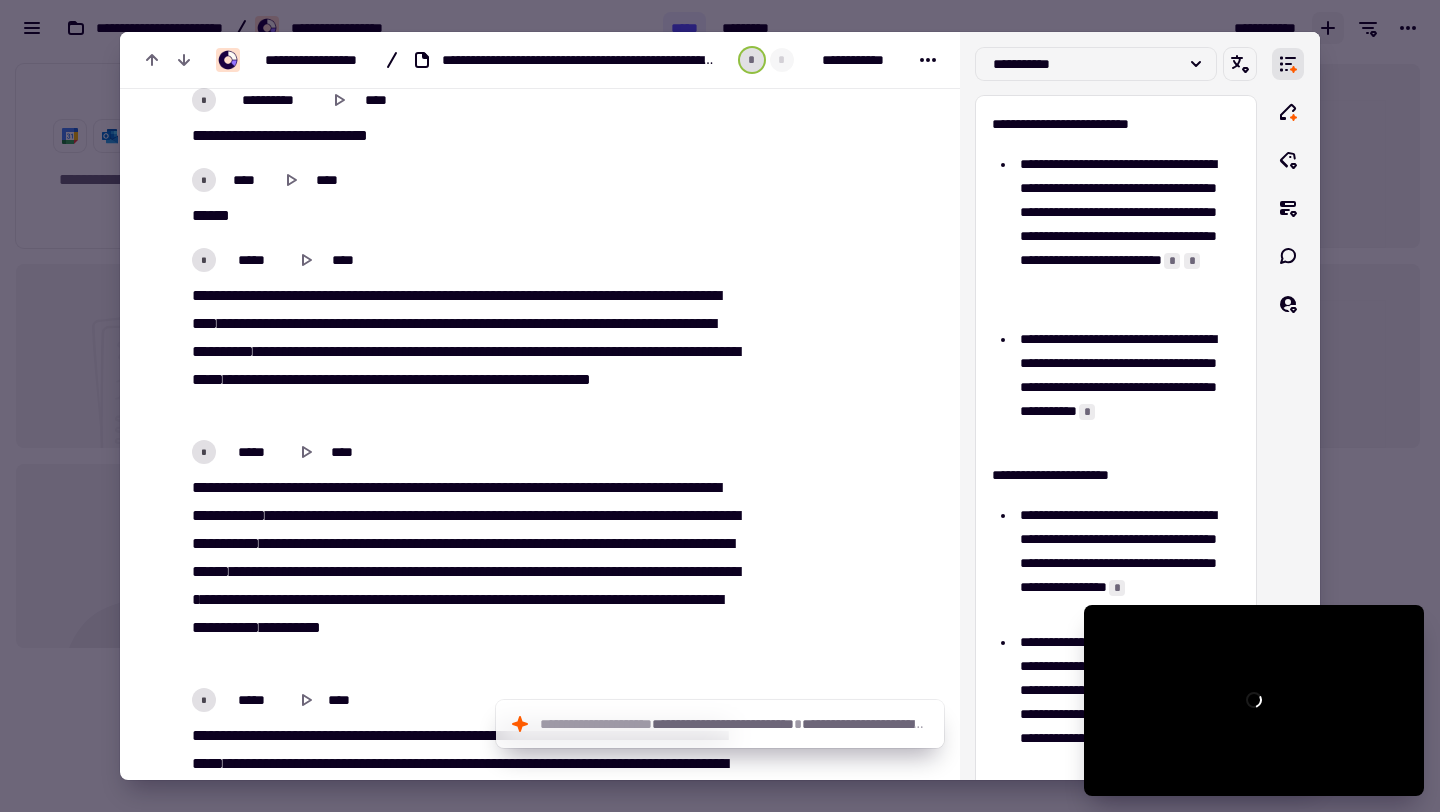 click at bounding box center [720, 406] 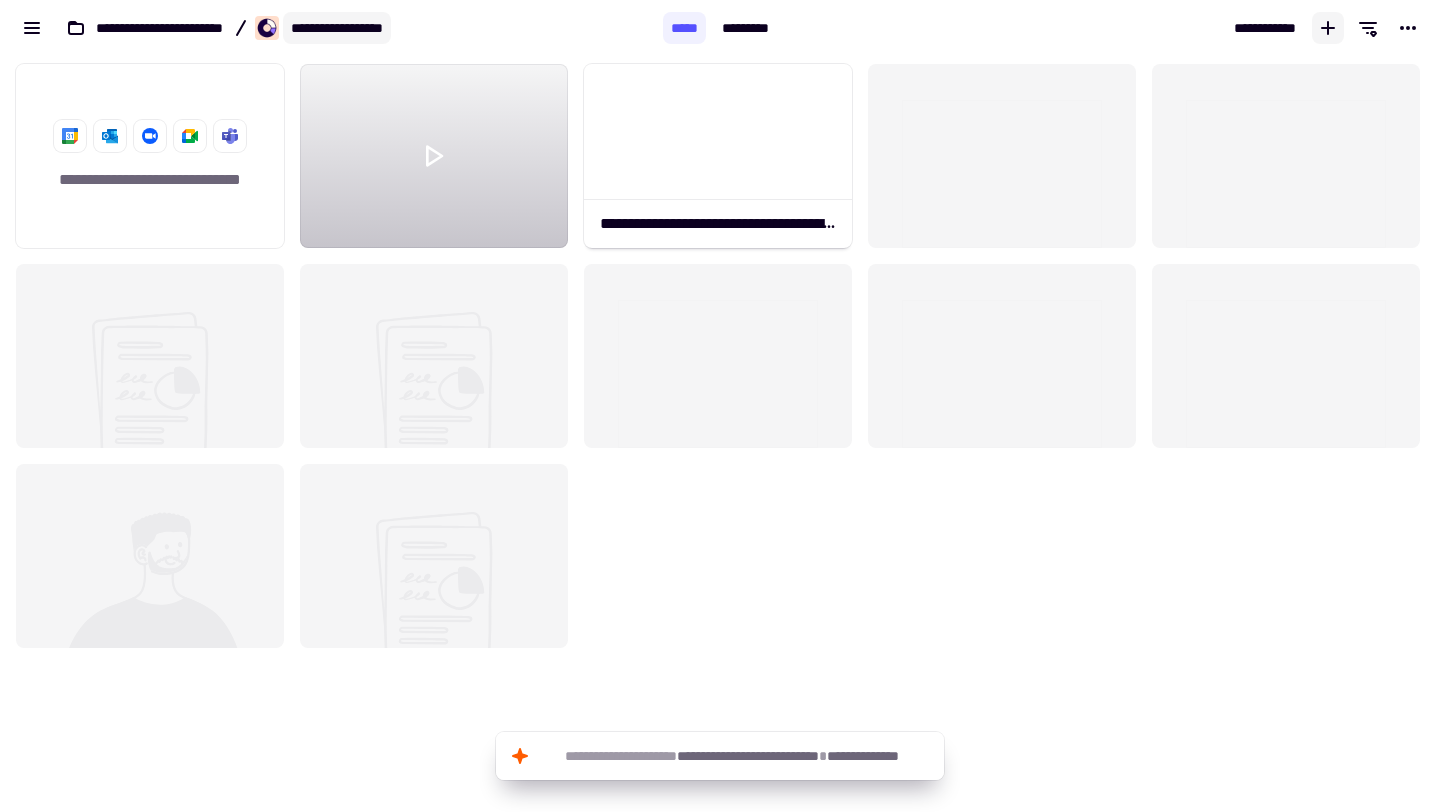 click on "**********" 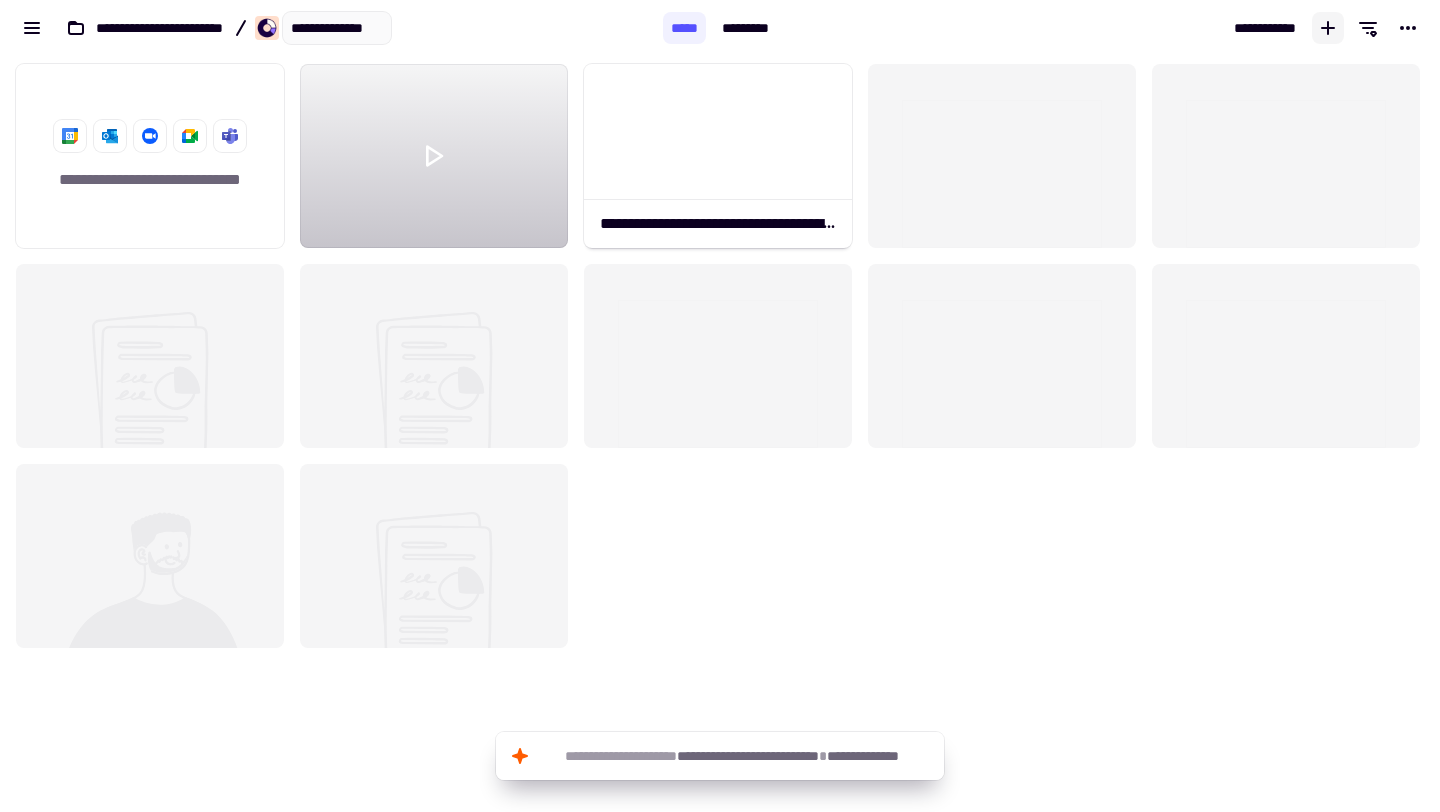 click on "**********" at bounding box center (331, 28) 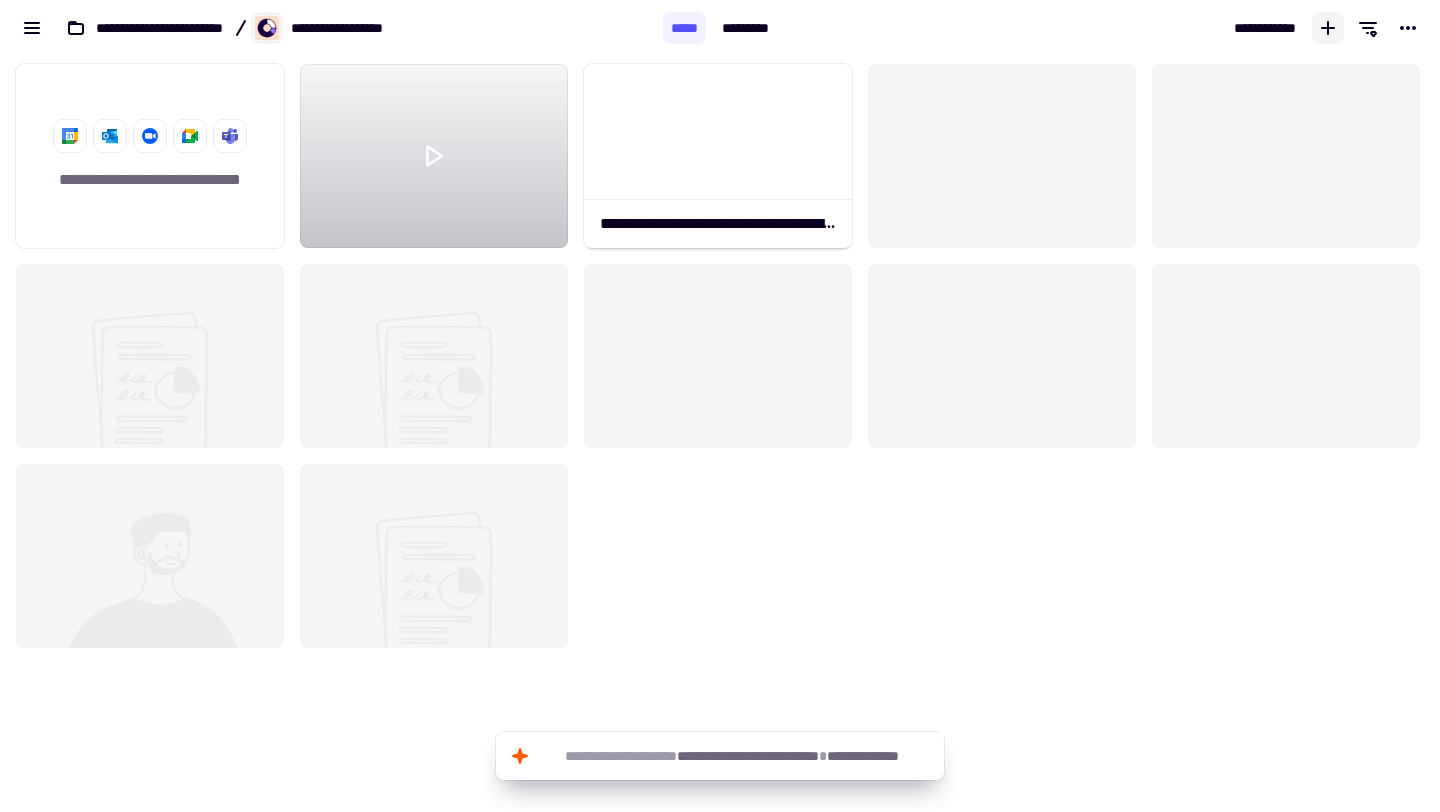 click 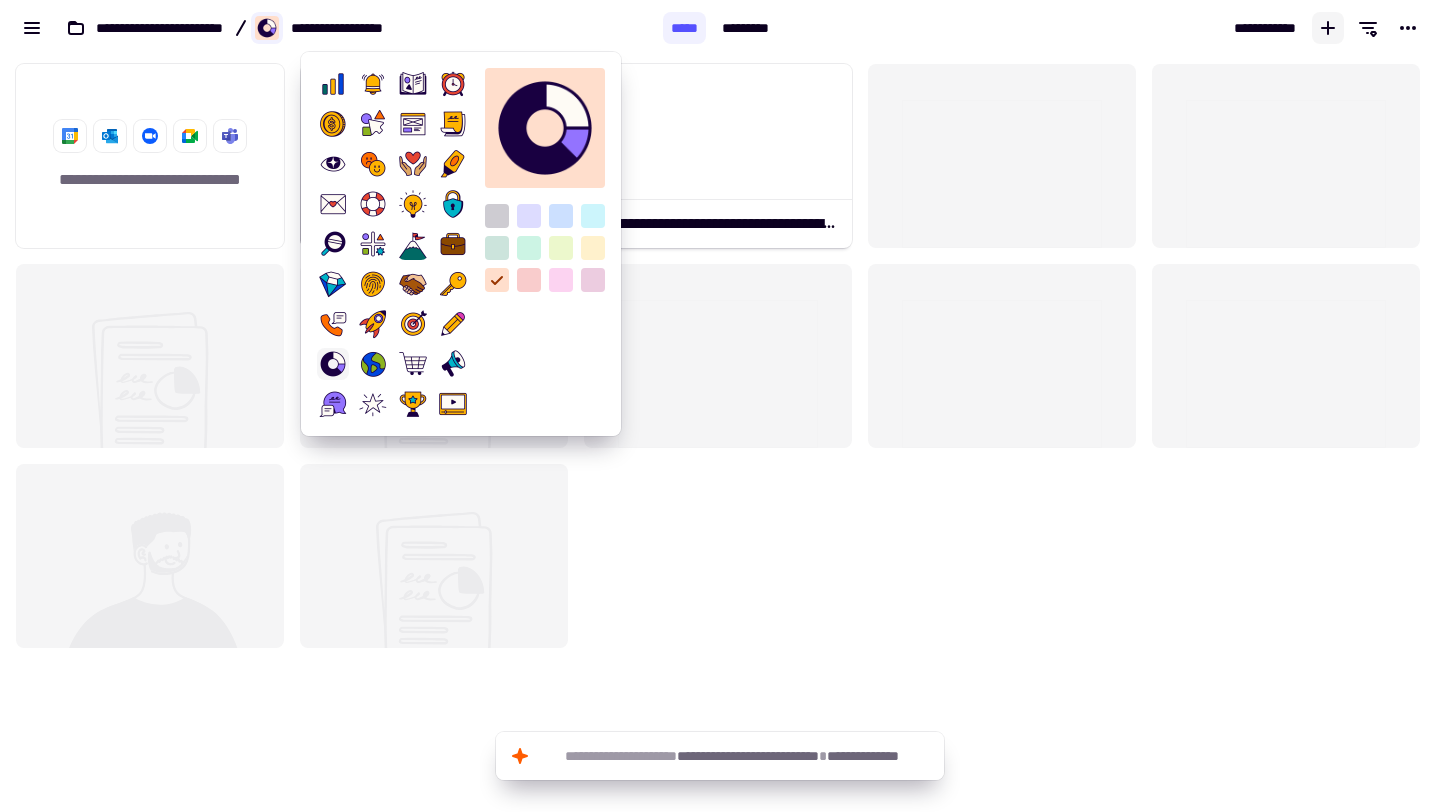 click on "**********" 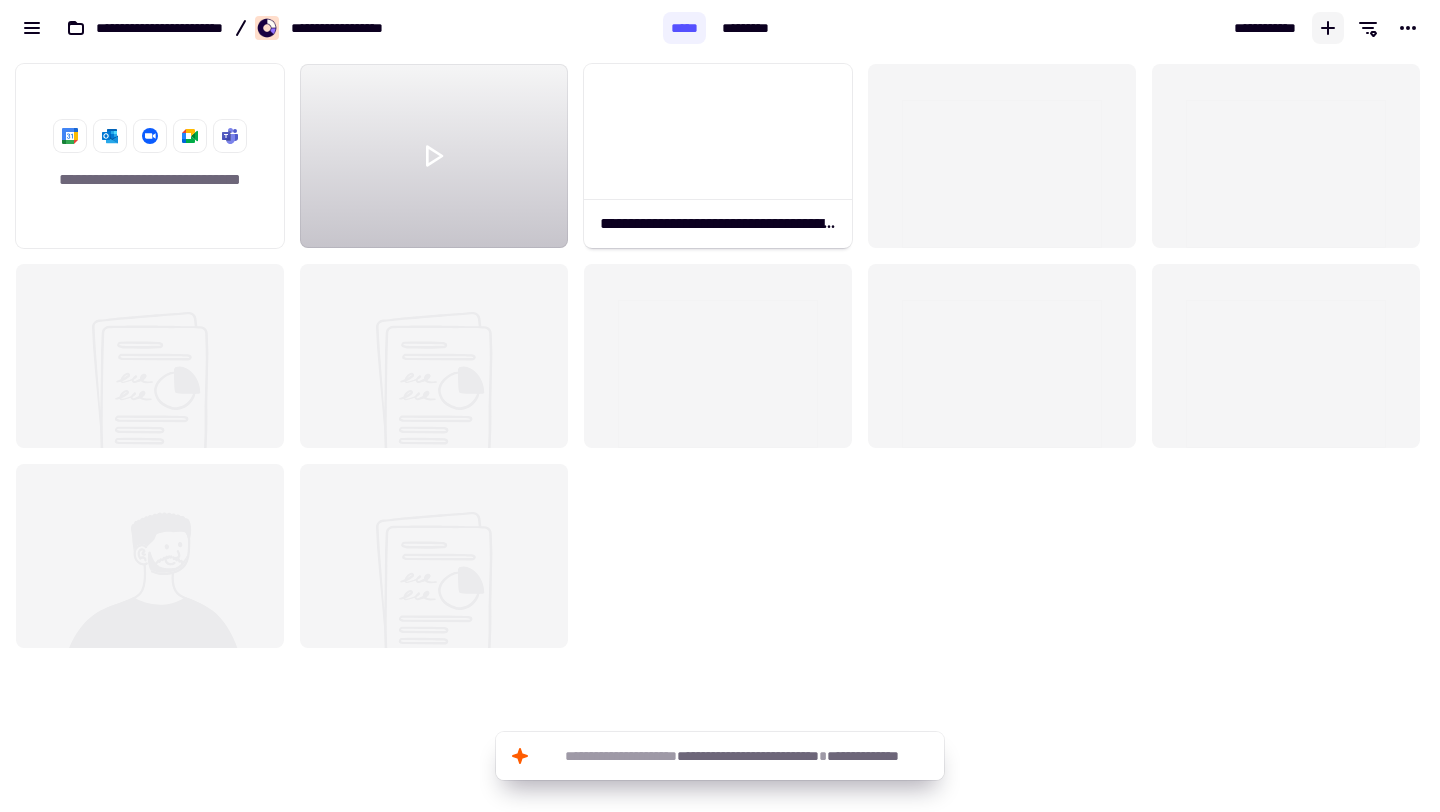click 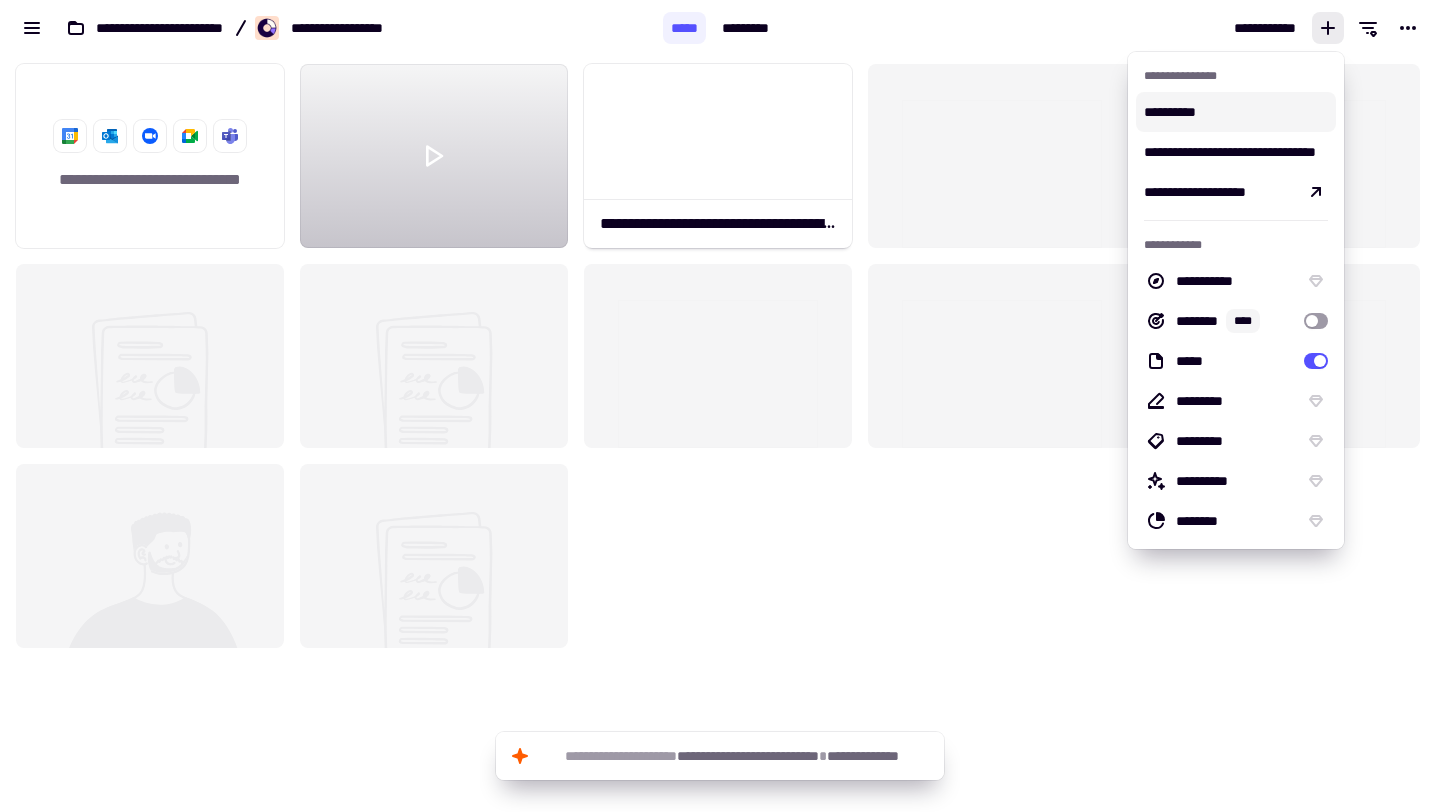 click on "**********" at bounding box center [1170, 112] 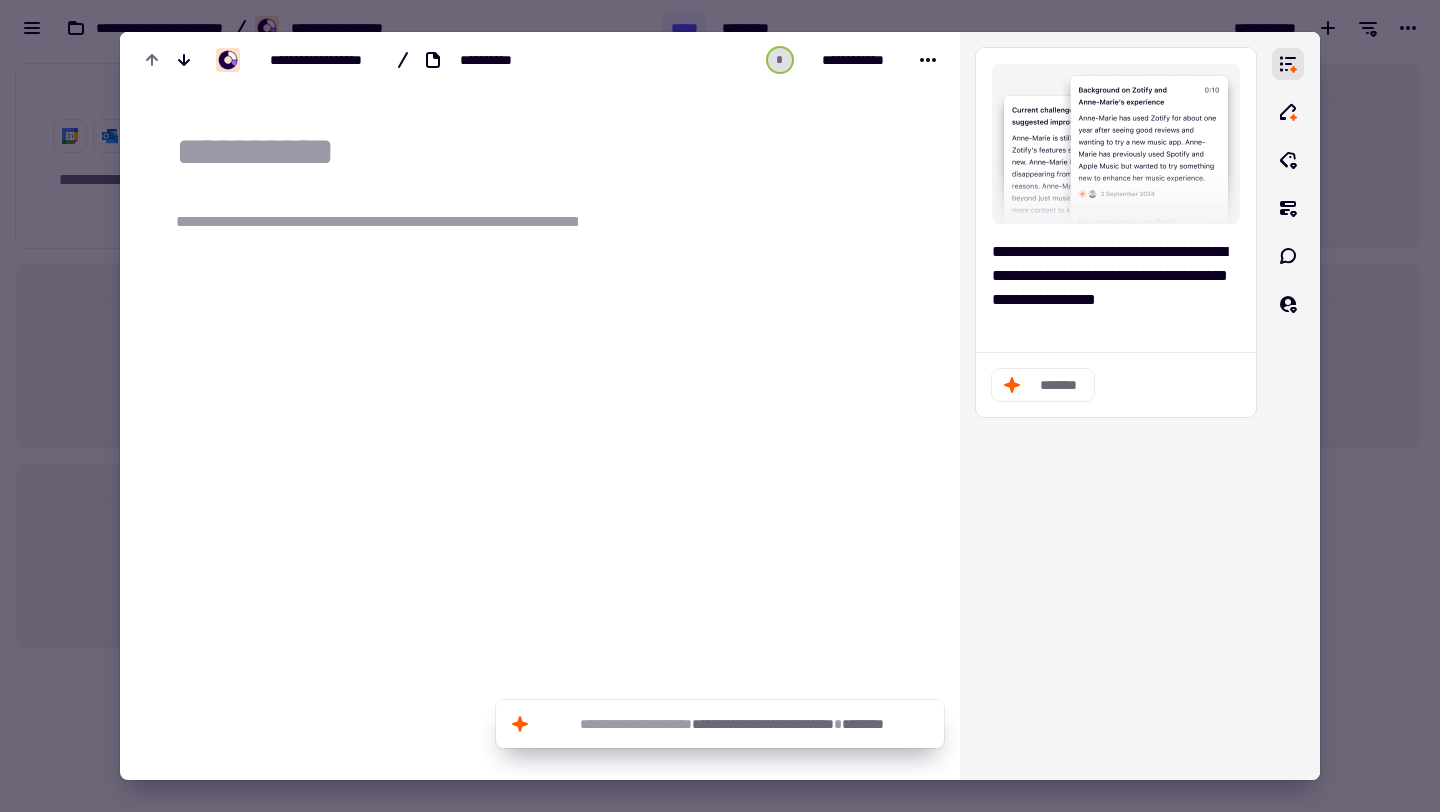 click at bounding box center [720, 406] 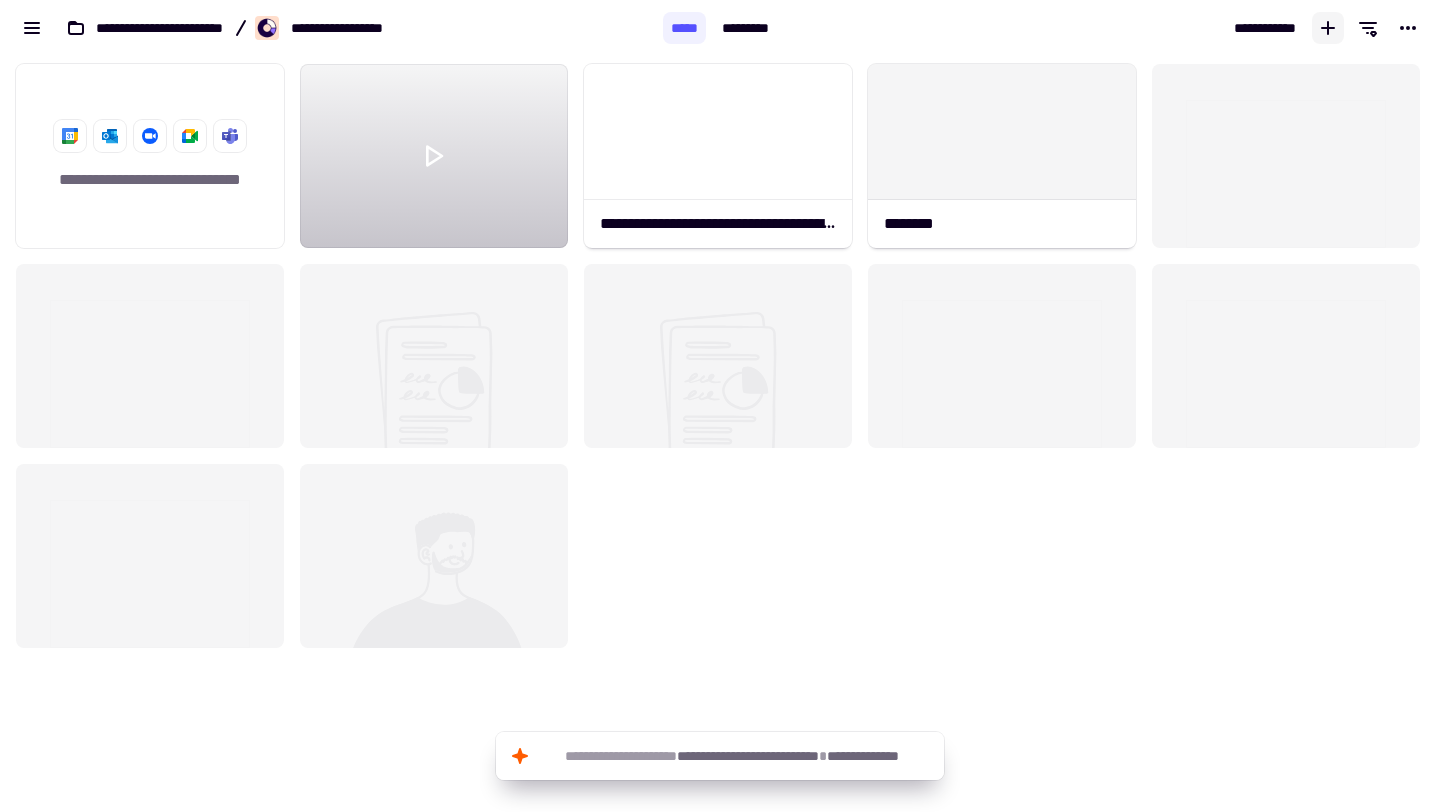 click 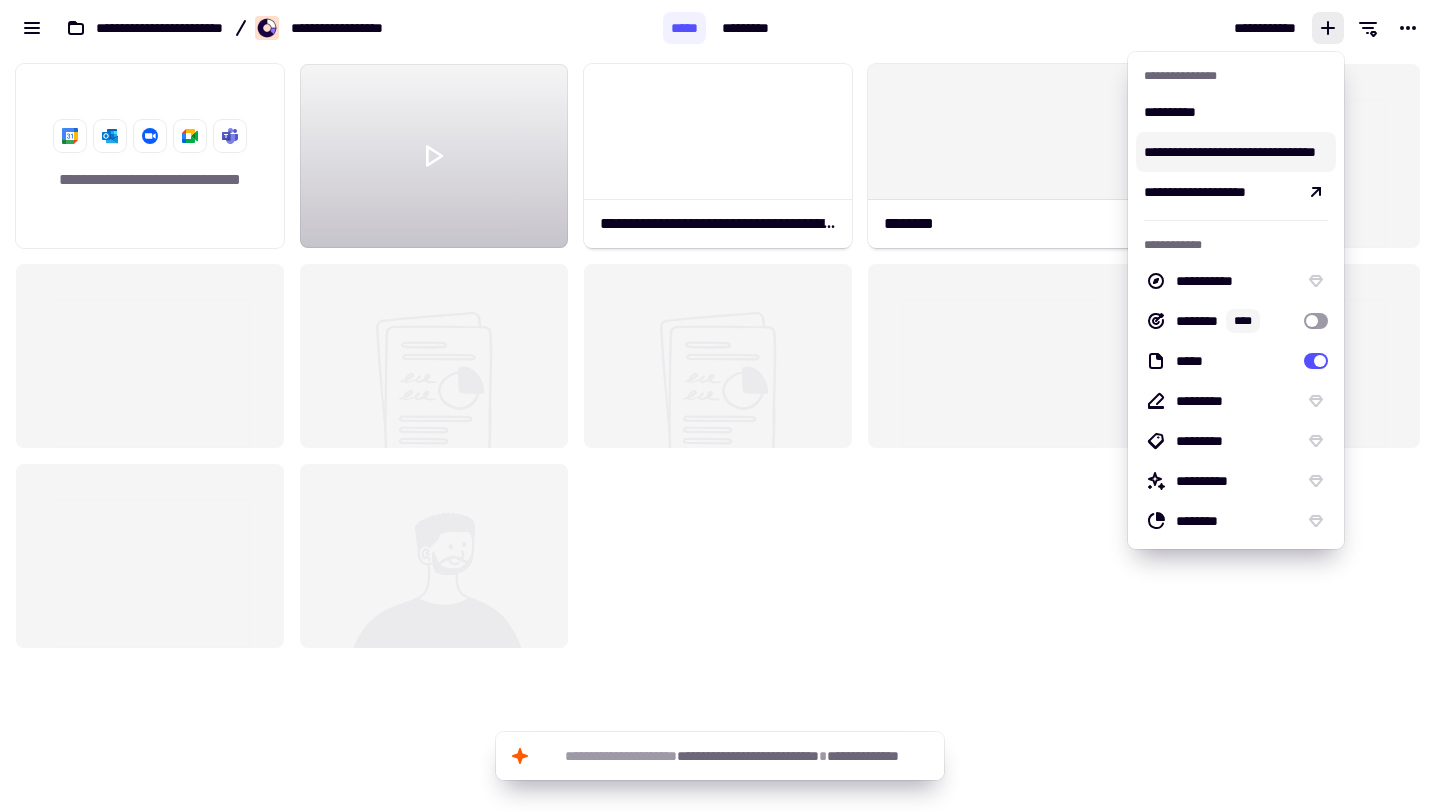 click on "**********" at bounding box center (1236, 152) 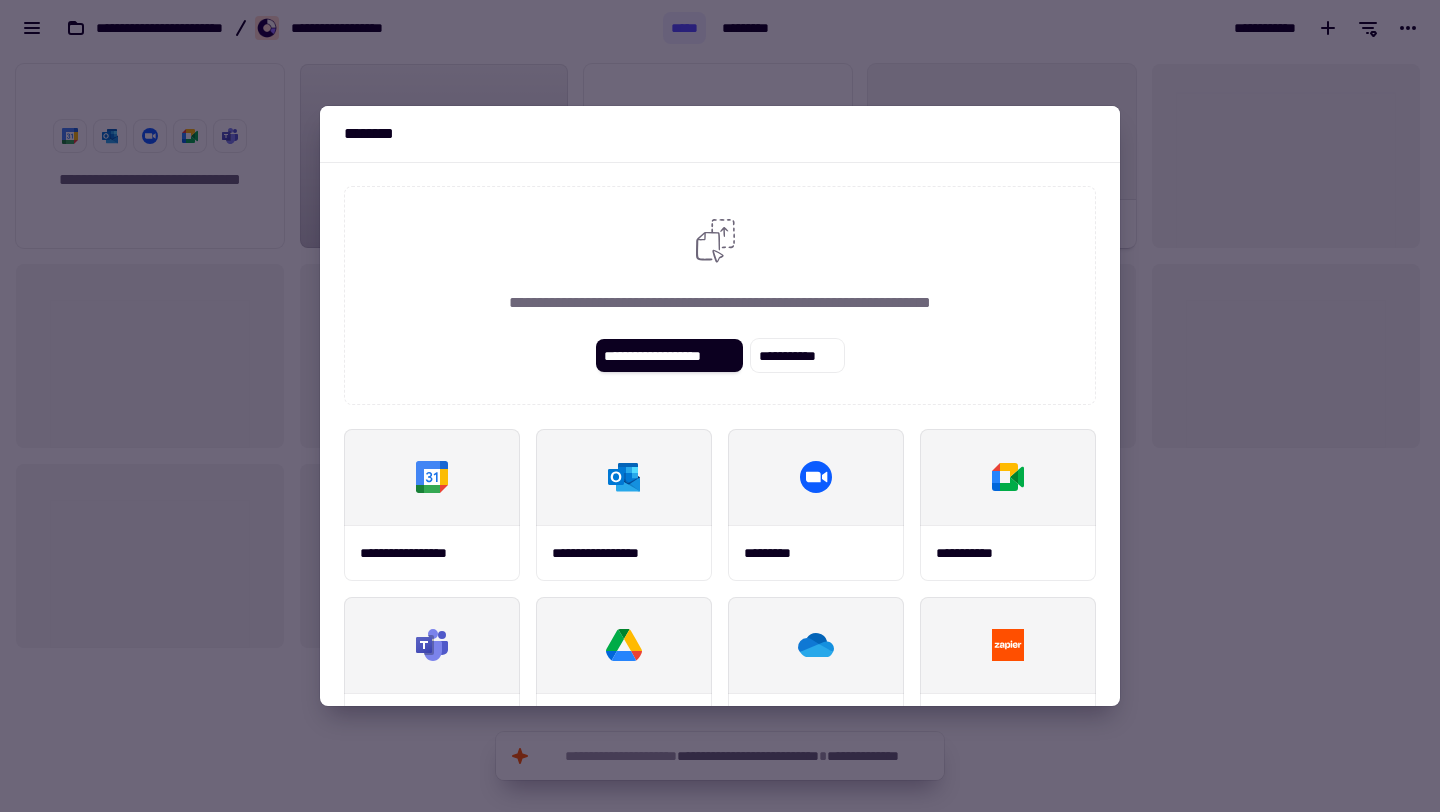 click at bounding box center [720, 406] 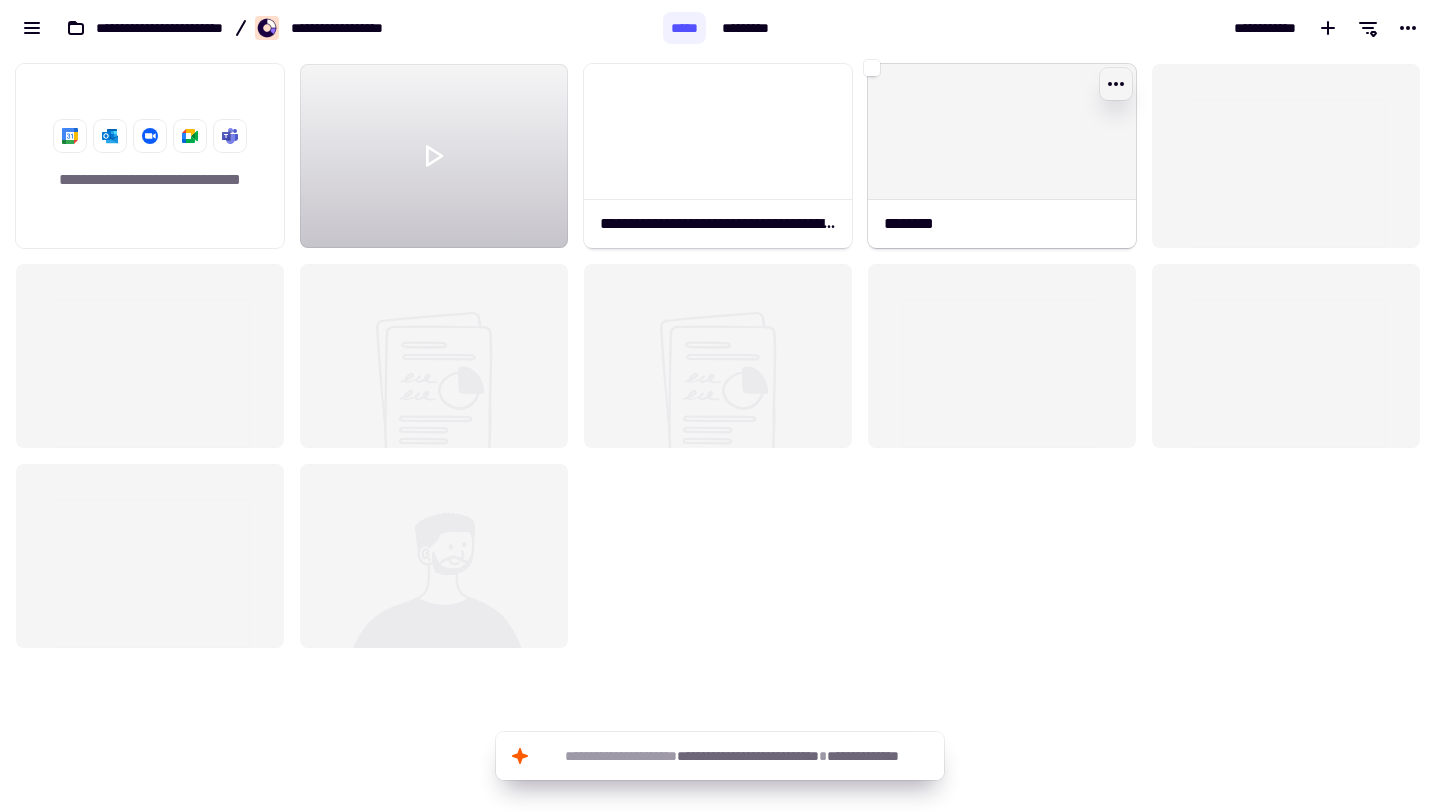 click 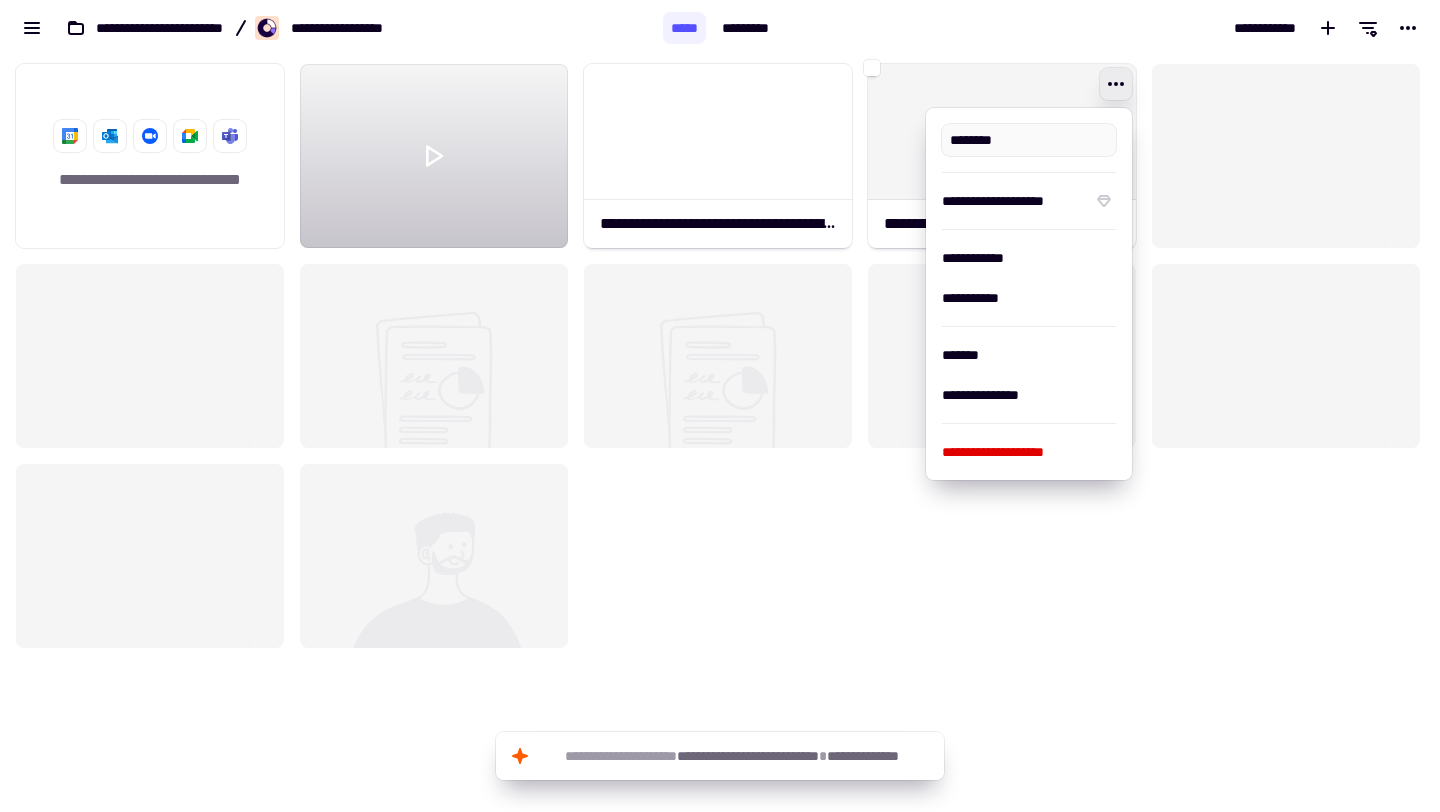 type on "********" 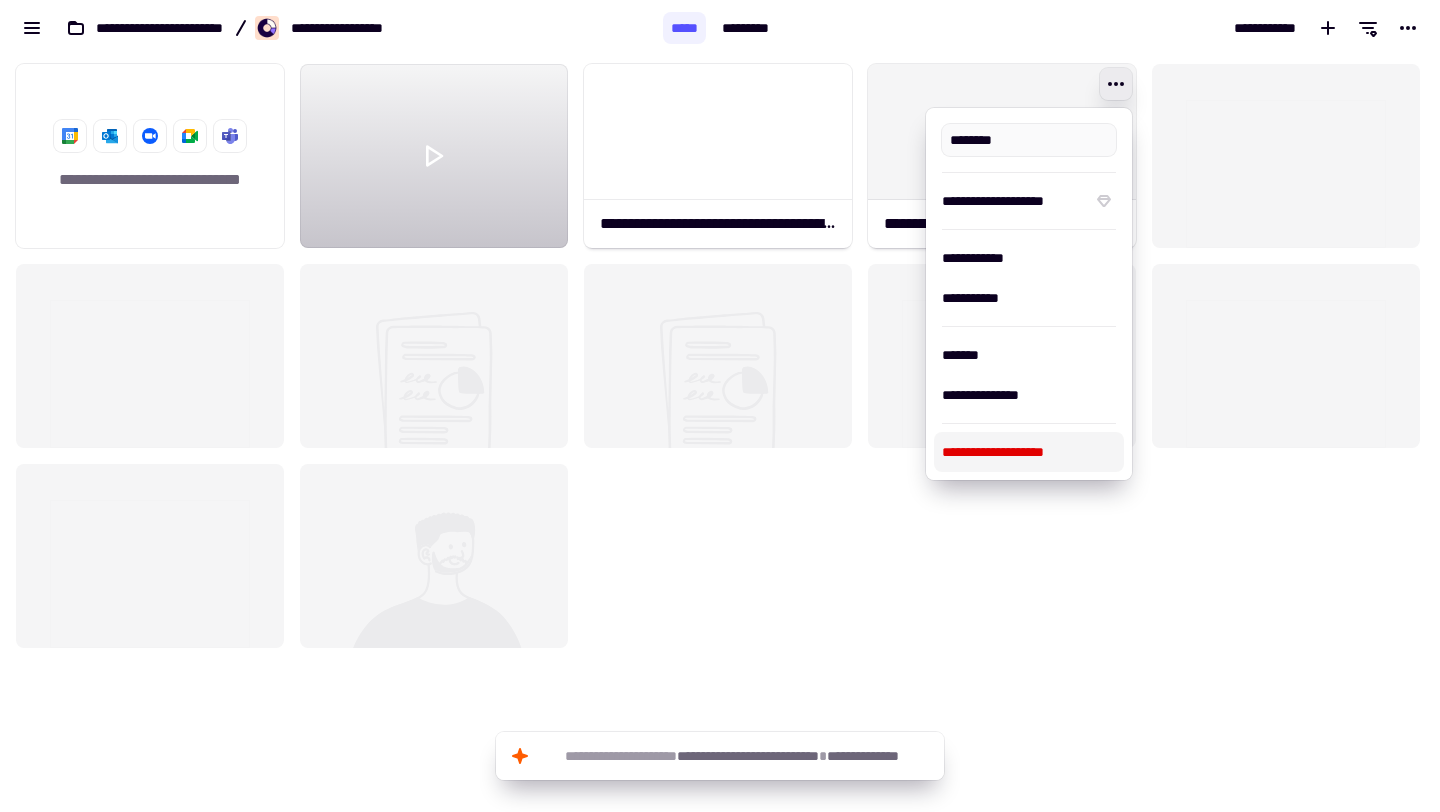 click on "**********" at bounding box center [1029, 452] 